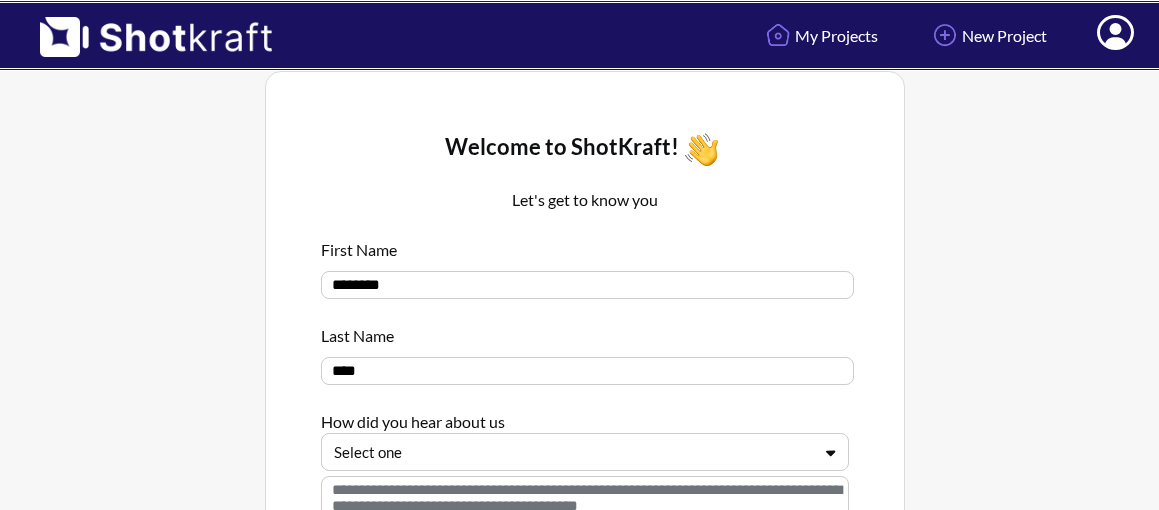 scroll, scrollTop: 0, scrollLeft: 0, axis: both 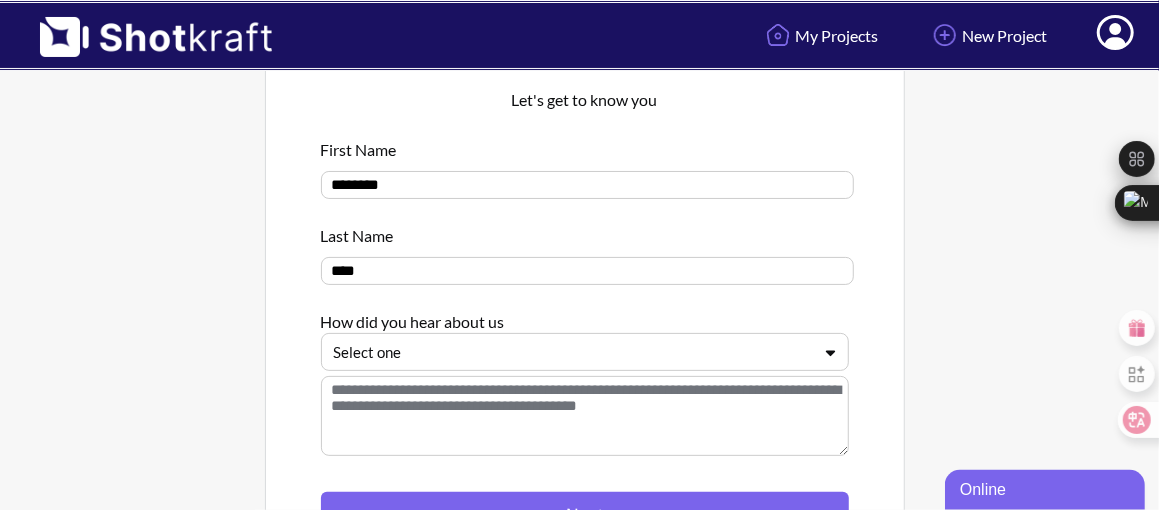 drag, startPoint x: 339, startPoint y: 188, endPoint x: 637, endPoint y: 209, distance: 298.739 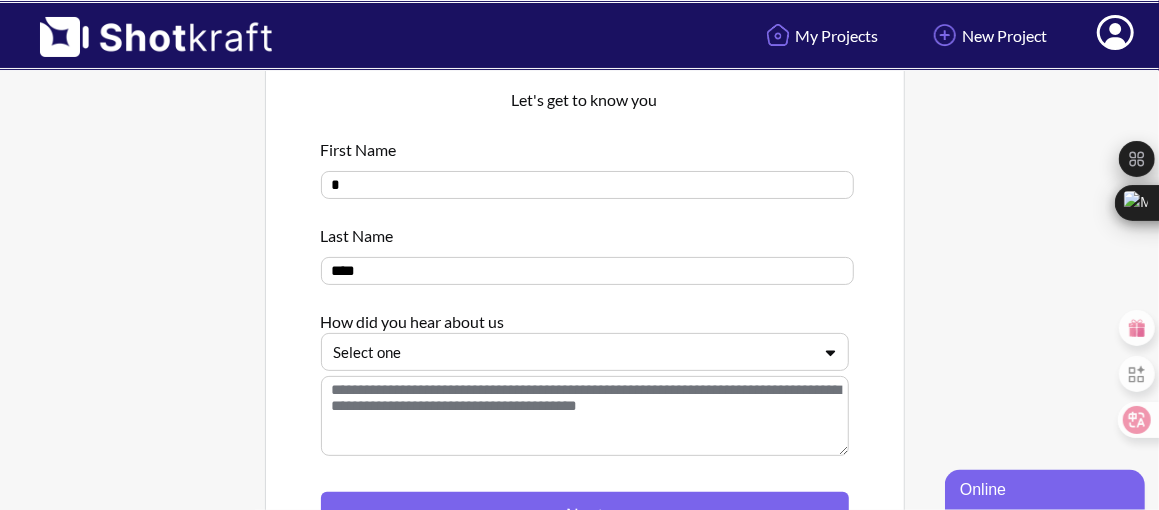 type on "*" 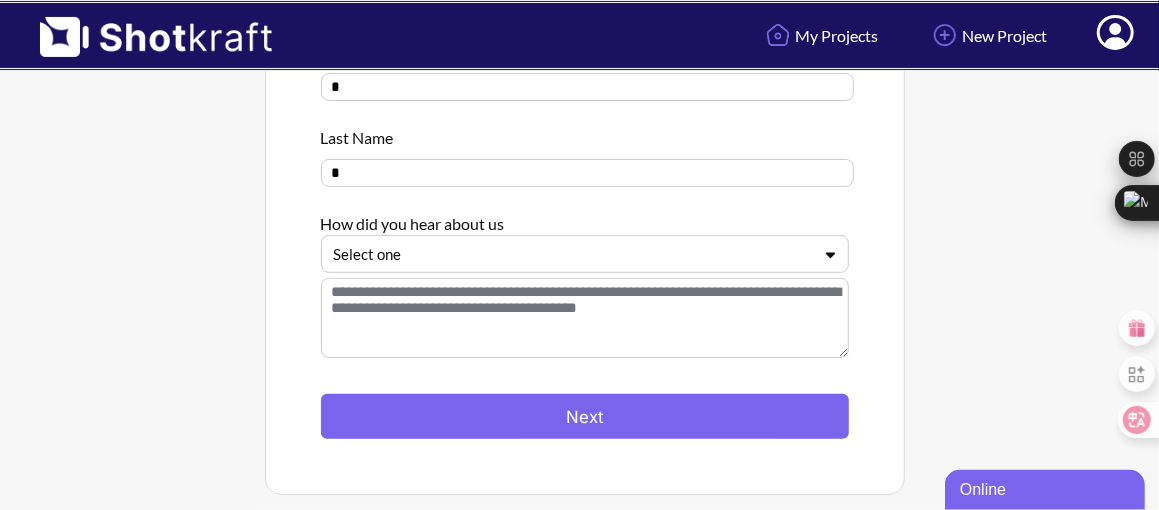 scroll, scrollTop: 299, scrollLeft: 0, axis: vertical 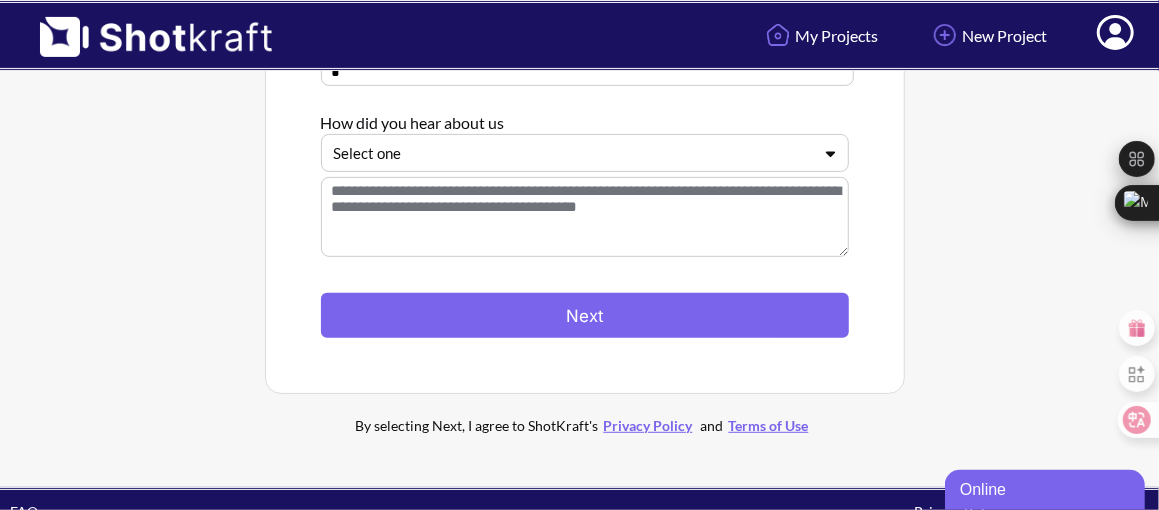 type on "*" 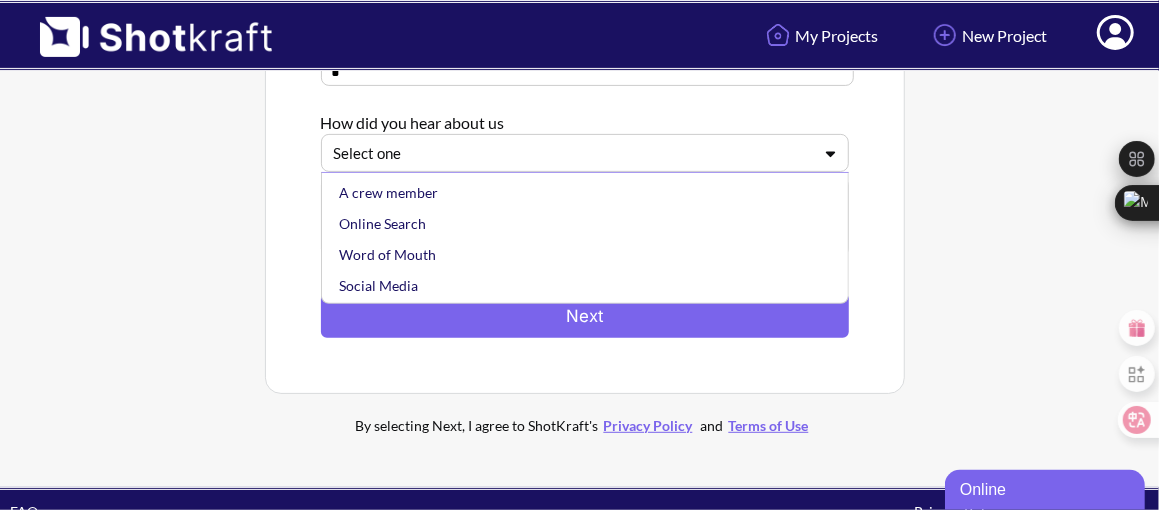 click at bounding box center (573, 153) 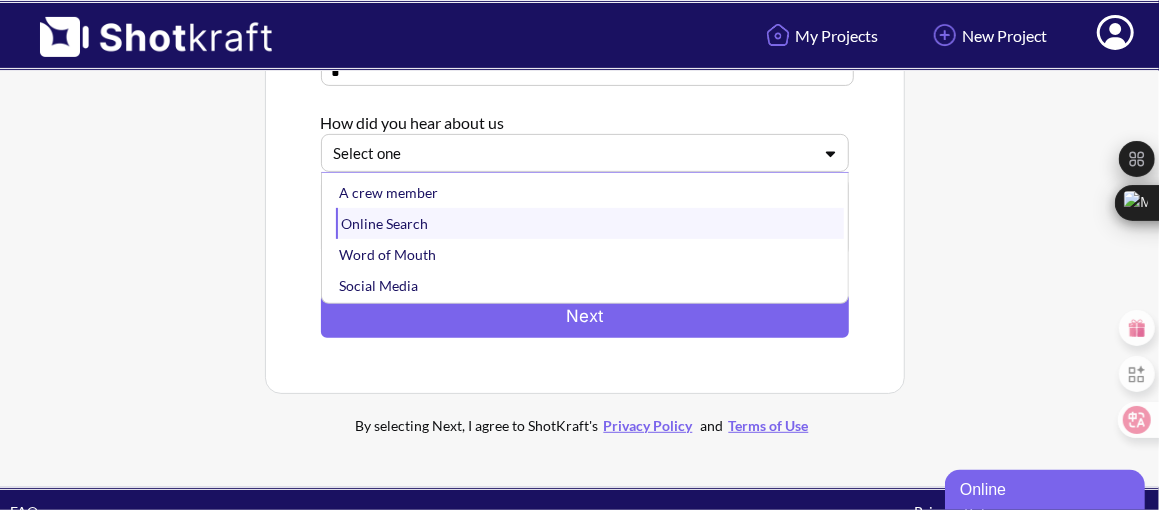 click on "Online Search" at bounding box center (590, 223) 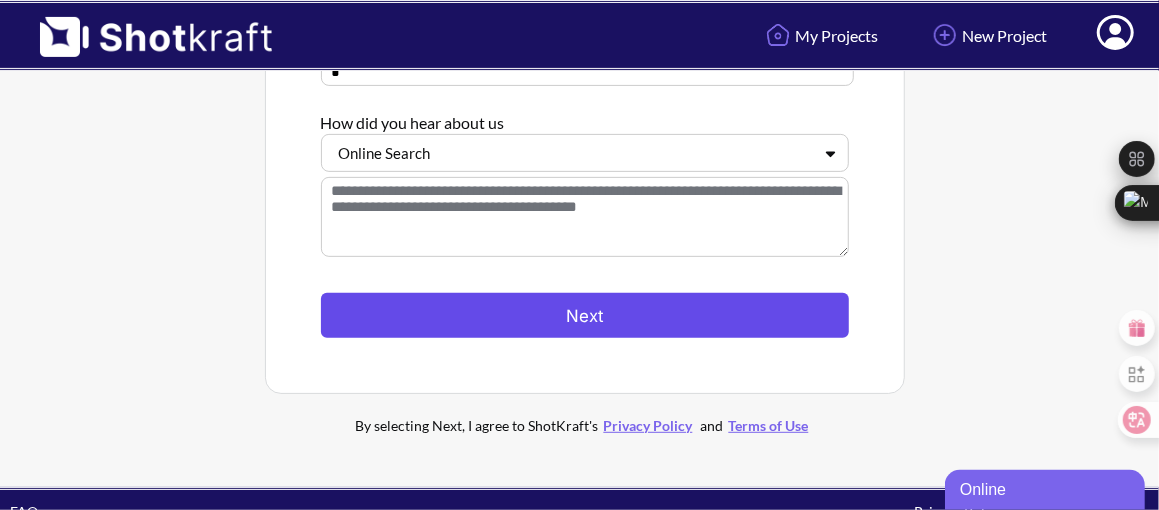 click on "Next" at bounding box center [585, 315] 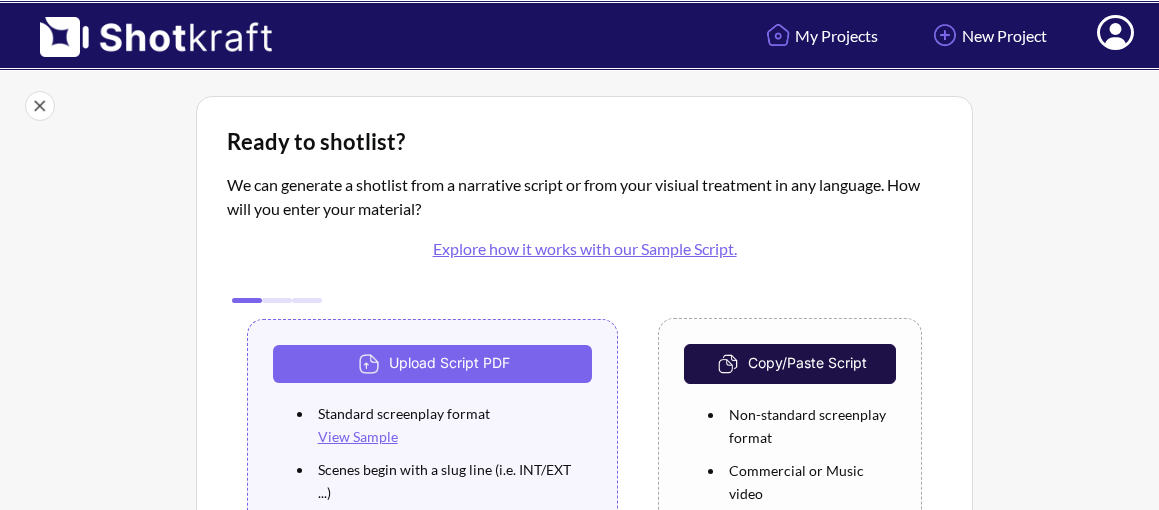 scroll, scrollTop: 0, scrollLeft: 0, axis: both 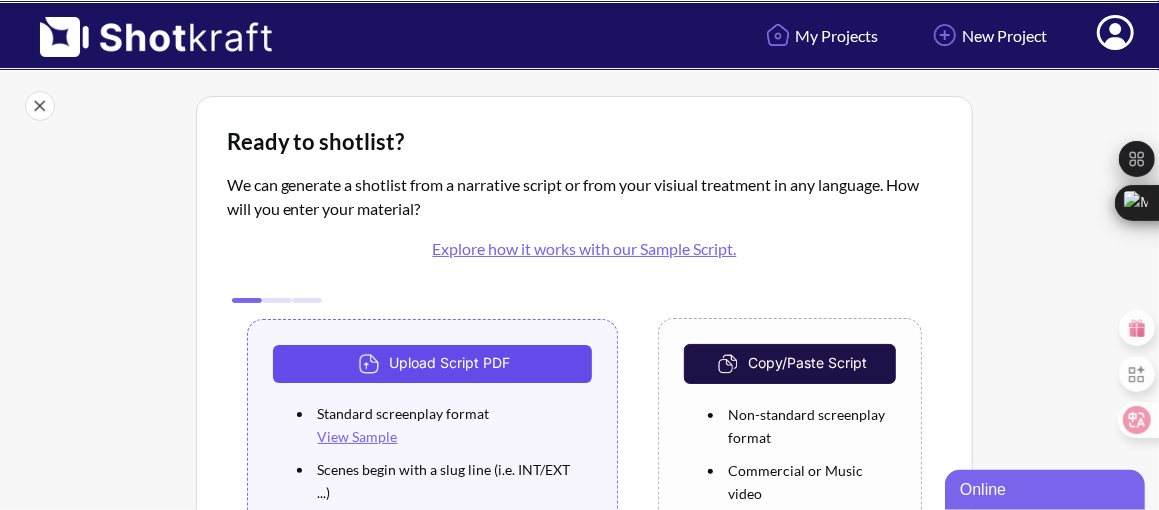 click on "Upload Script PDF" at bounding box center (432, 364) 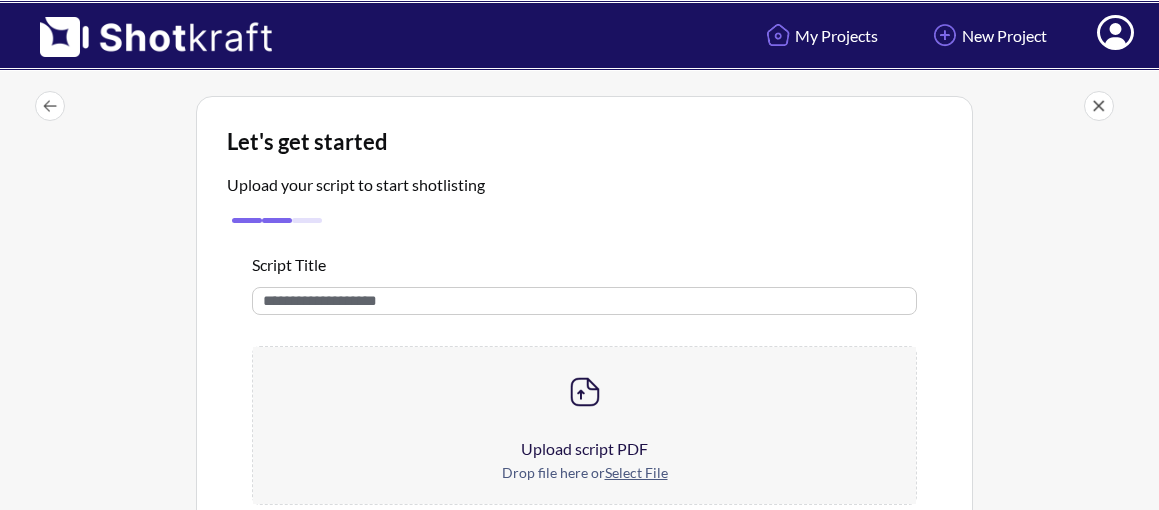 scroll, scrollTop: 0, scrollLeft: 0, axis: both 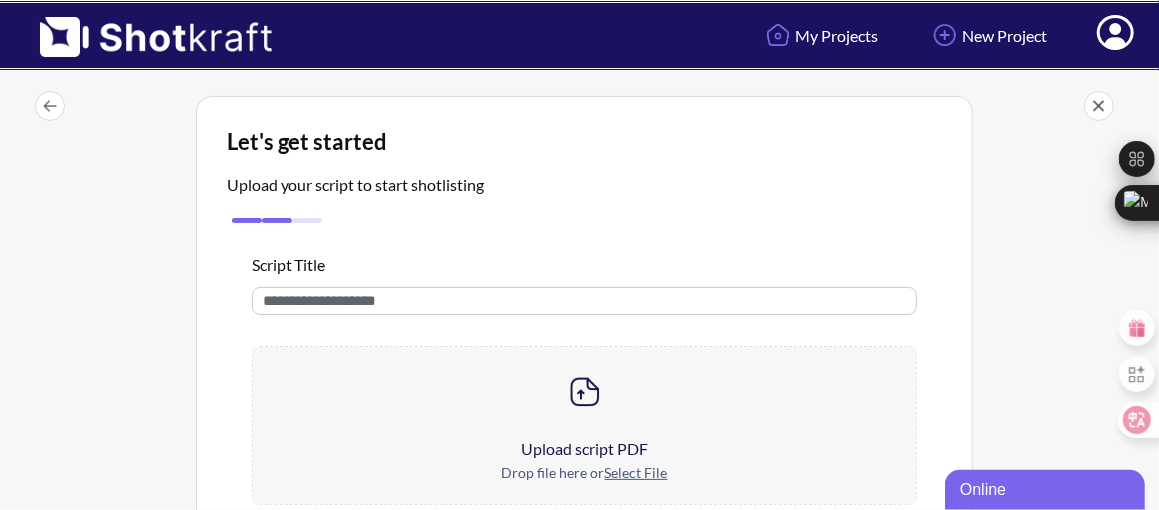 click at bounding box center (50, 106) 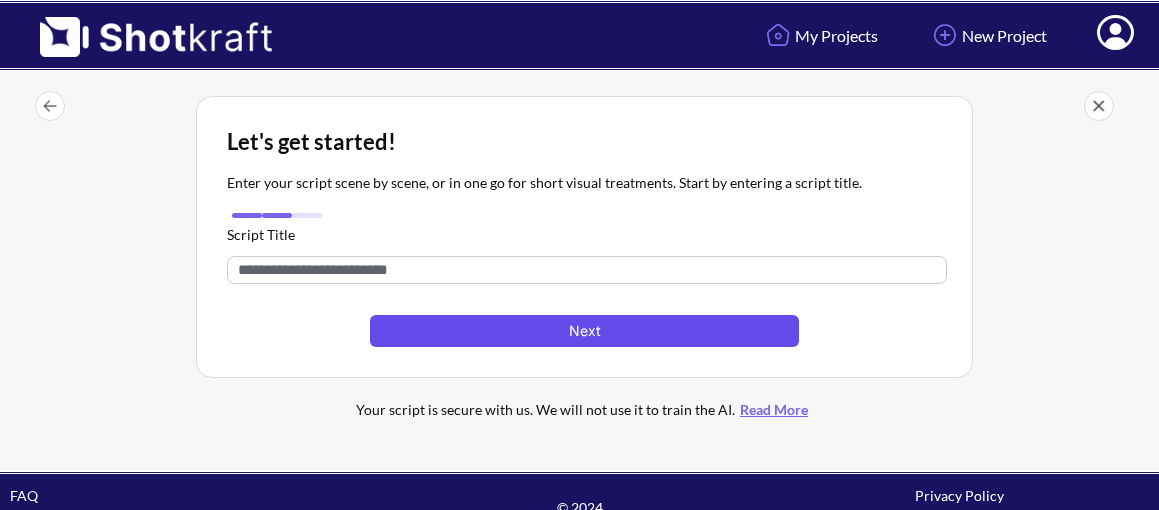 scroll, scrollTop: 0, scrollLeft: 0, axis: both 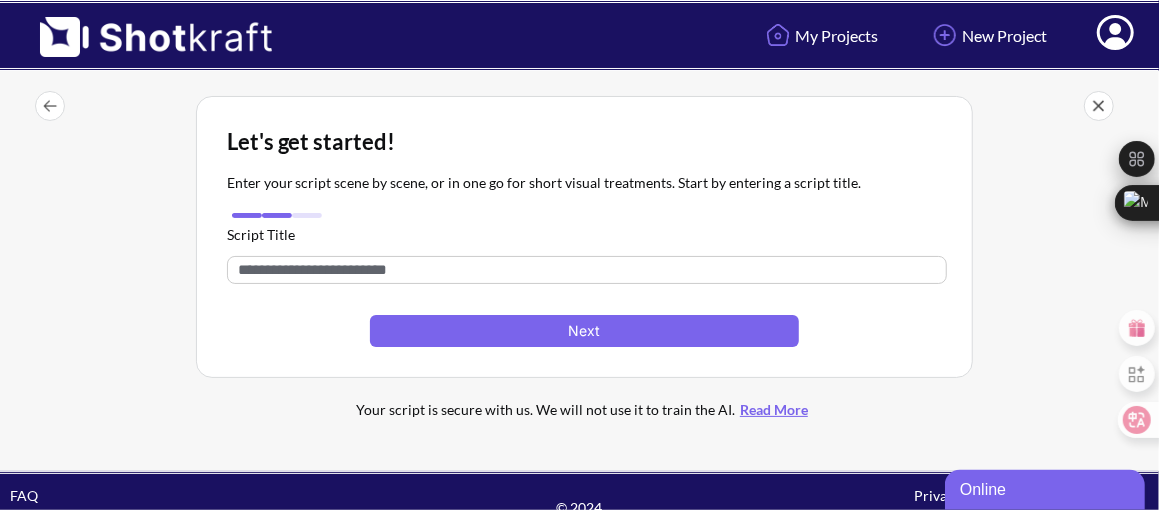 click at bounding box center (587, 270) 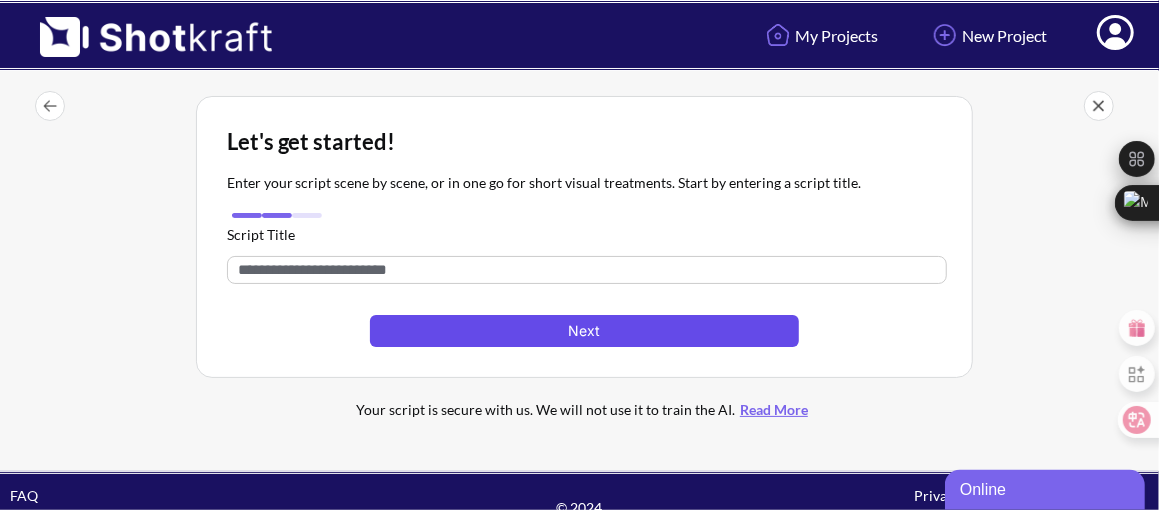 click on "Next" at bounding box center [584, 331] 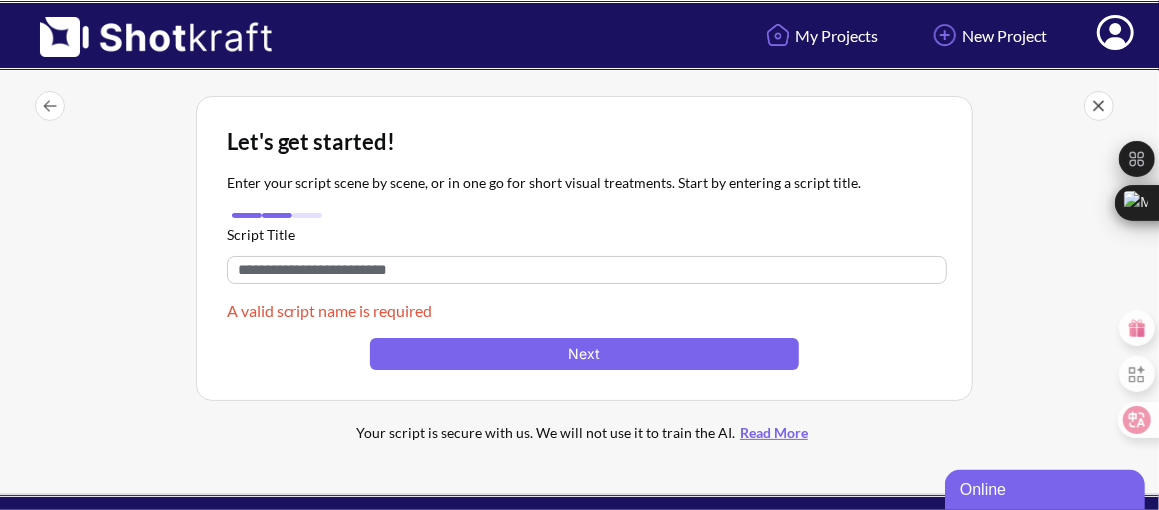 click at bounding box center [587, 270] 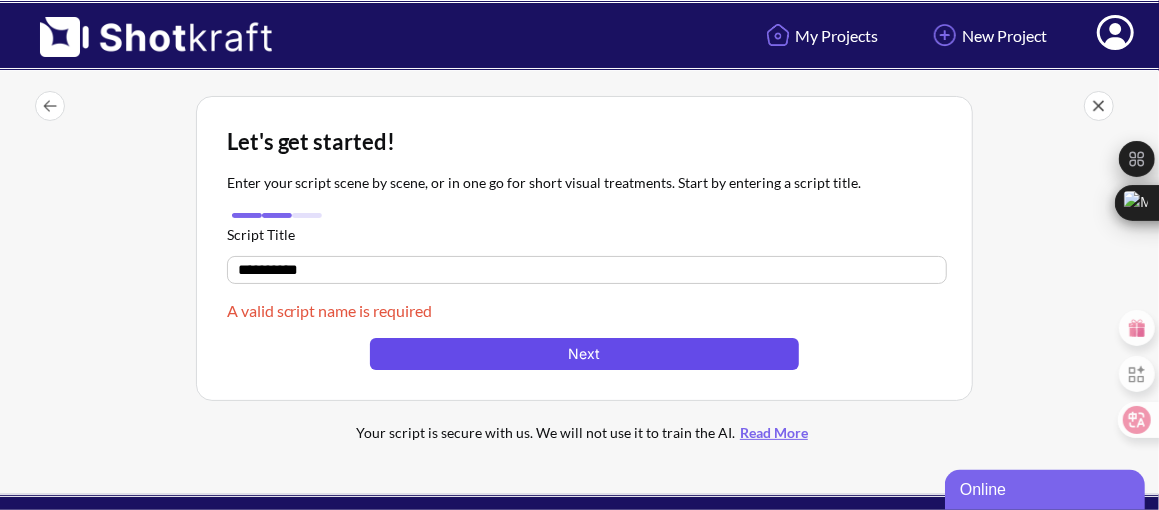 type on "**********" 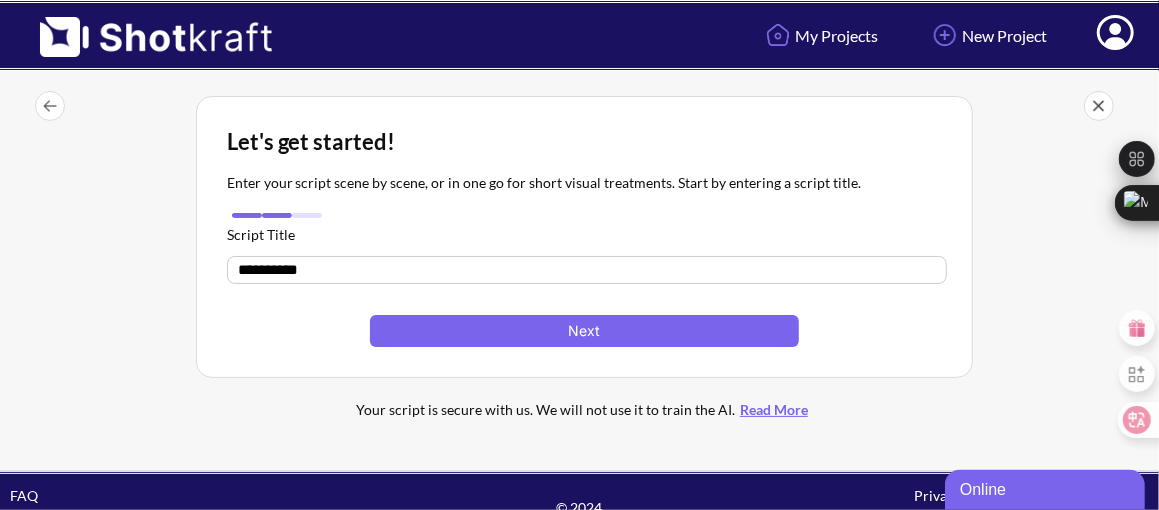 scroll, scrollTop: 17, scrollLeft: 0, axis: vertical 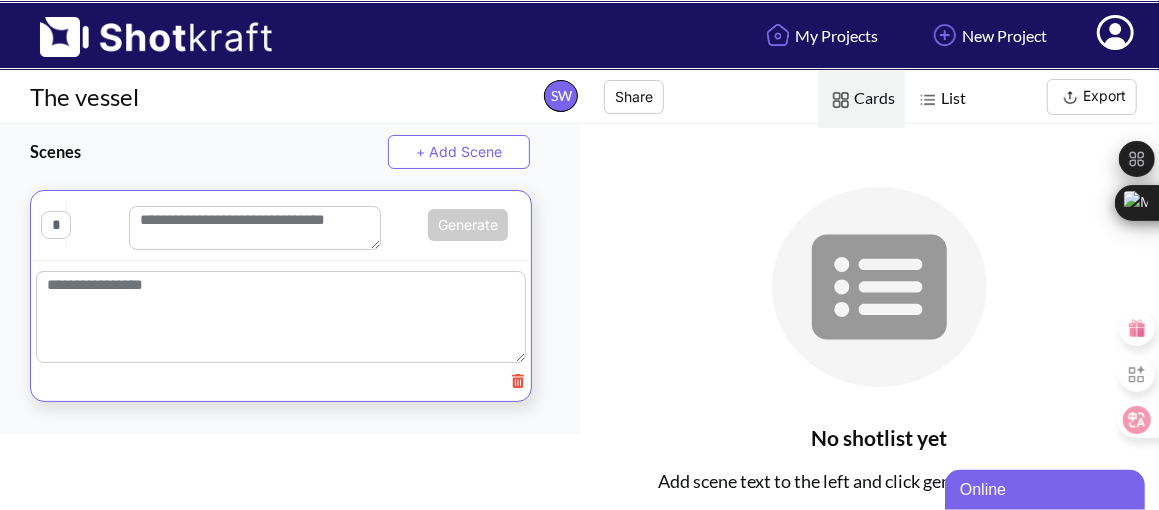 click on "+ Add Scene" at bounding box center (458, 152) 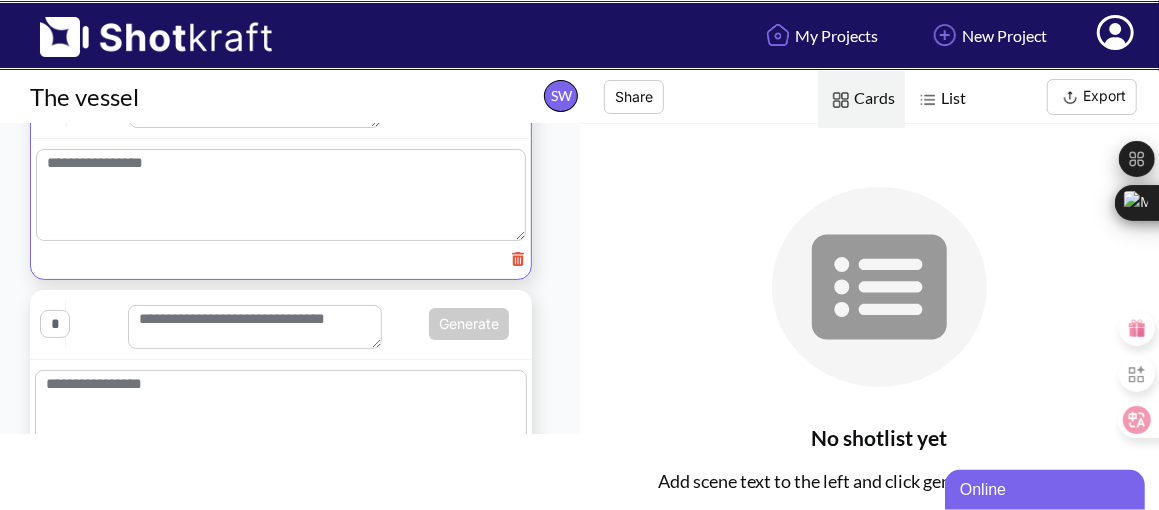 scroll, scrollTop: 0, scrollLeft: 0, axis: both 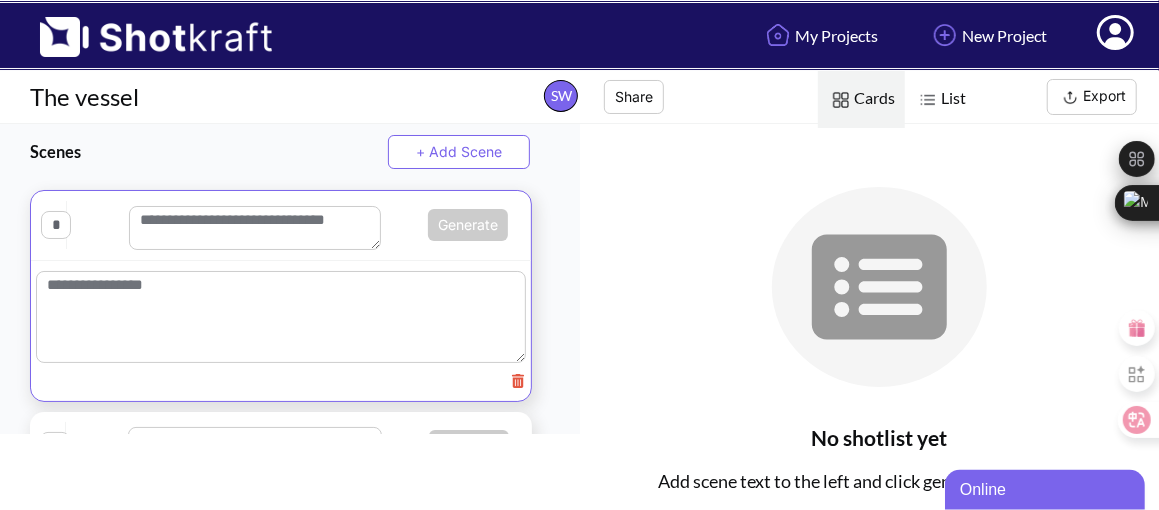 click at bounding box center [255, 228] 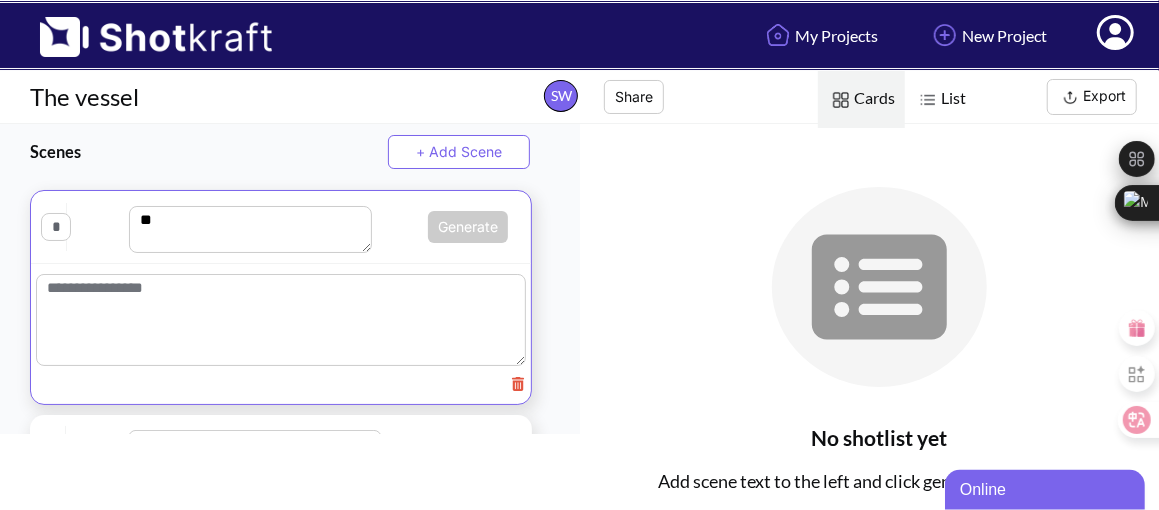 type on "**" 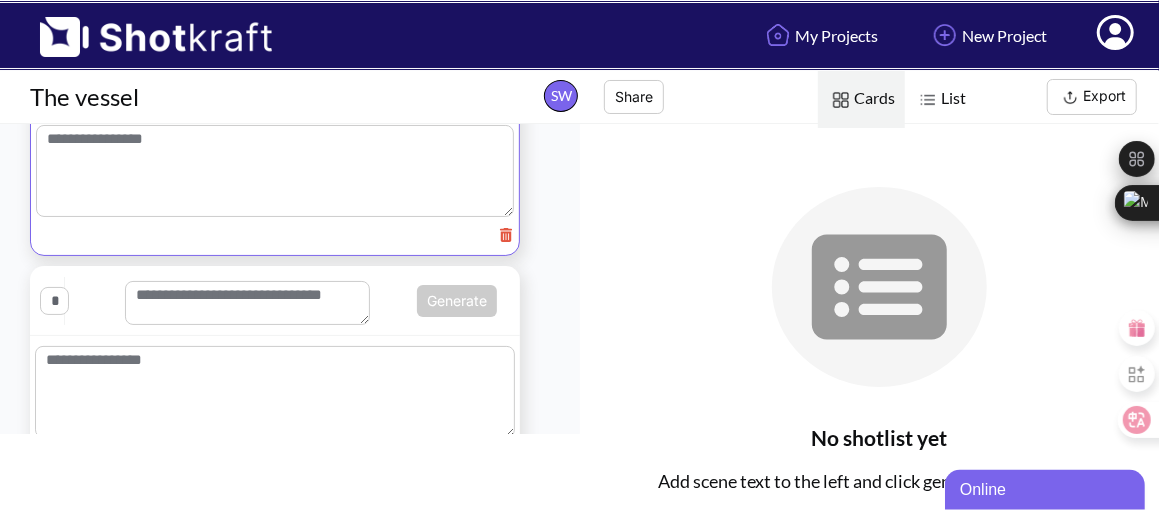 scroll, scrollTop: 200, scrollLeft: 0, axis: vertical 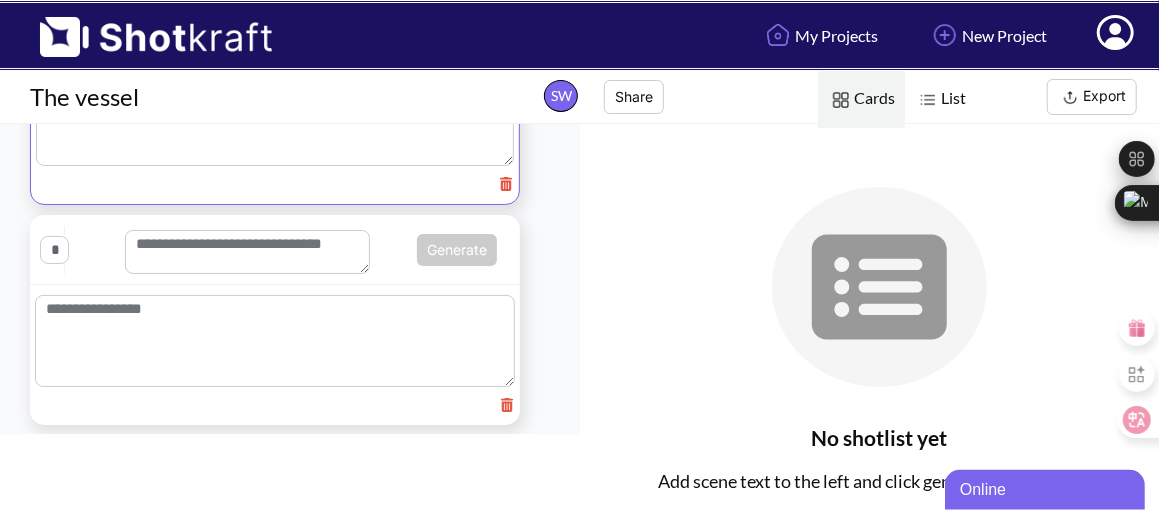 click on "Export" at bounding box center [1092, 97] 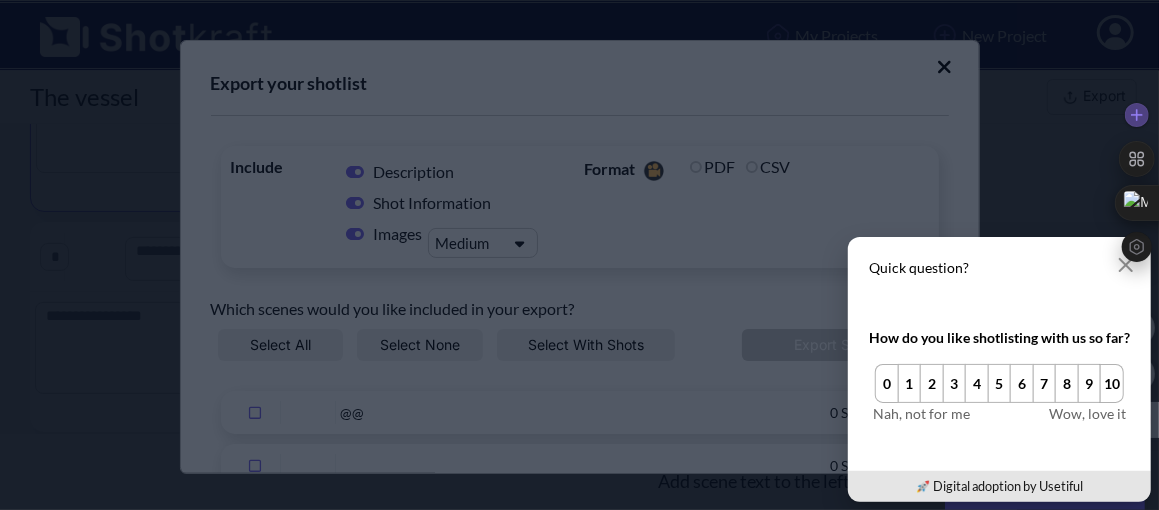 click at bounding box center (1137, 181) 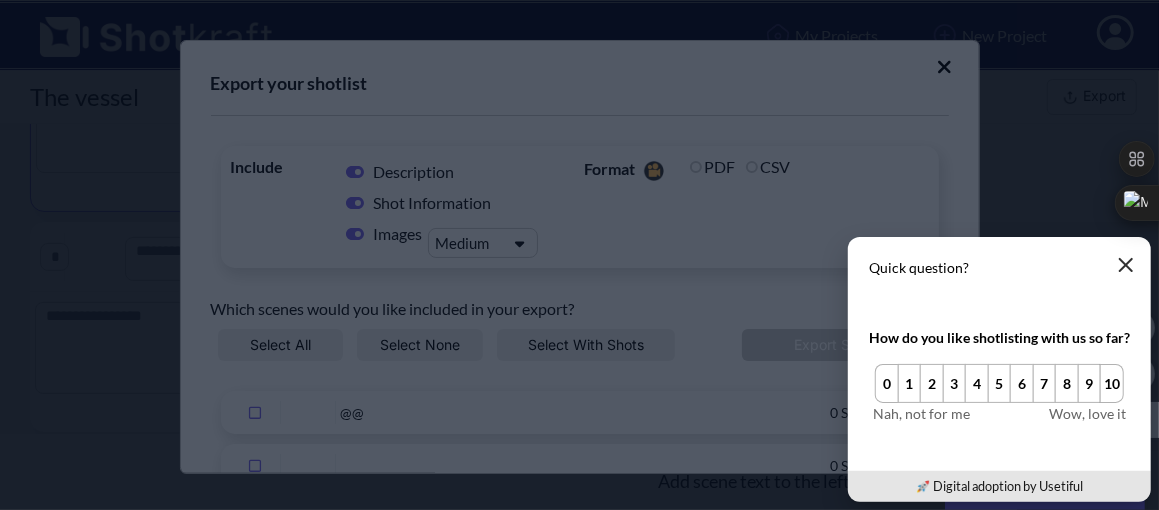 click 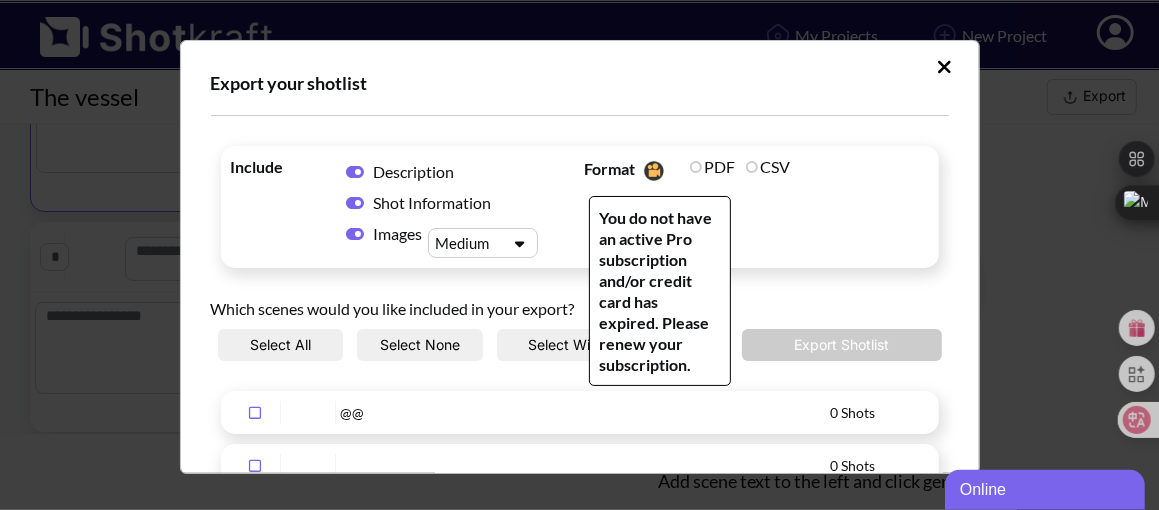 click on "CSV" at bounding box center (768, 166) 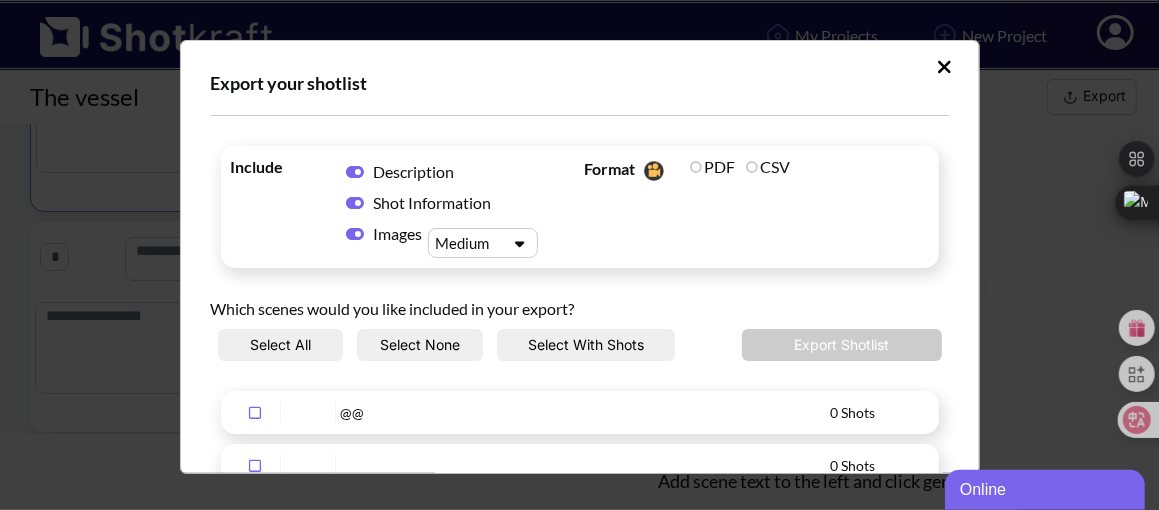scroll, scrollTop: 169, scrollLeft: 0, axis: vertical 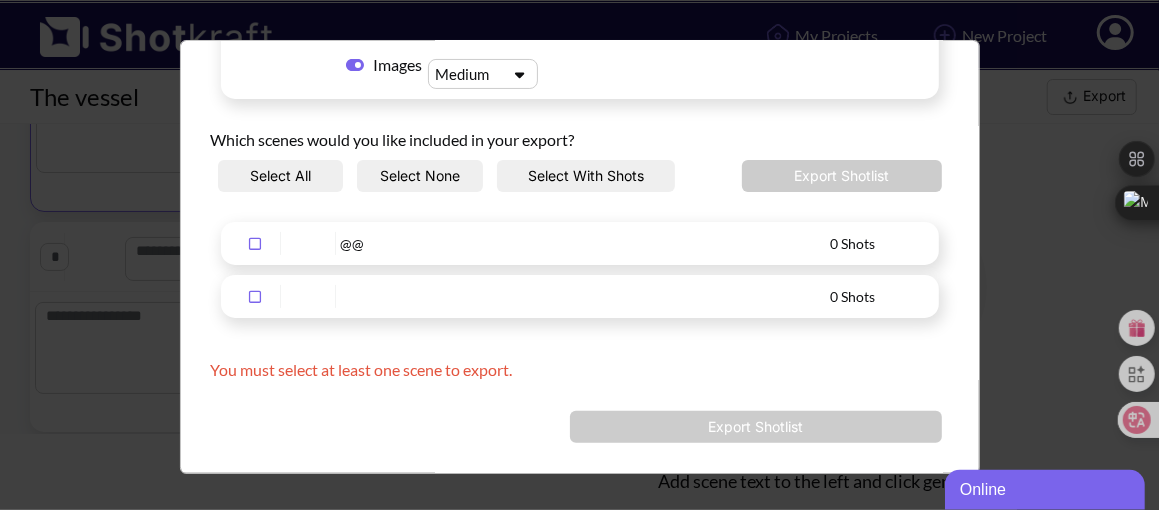 click on "Export your shotlist Include    Description Shot Information Images Medium Format   You do not have an active Pro subscription and/or credit card has expired. Please renew your subscription.  PDF  CSV Which scenes would you like included in your export? Select All Select None Select With Shots   Export Shotlist @@ 0 Shots 0 Shots You must select at least one scene to export. Export Shotlist" at bounding box center (579, 255) 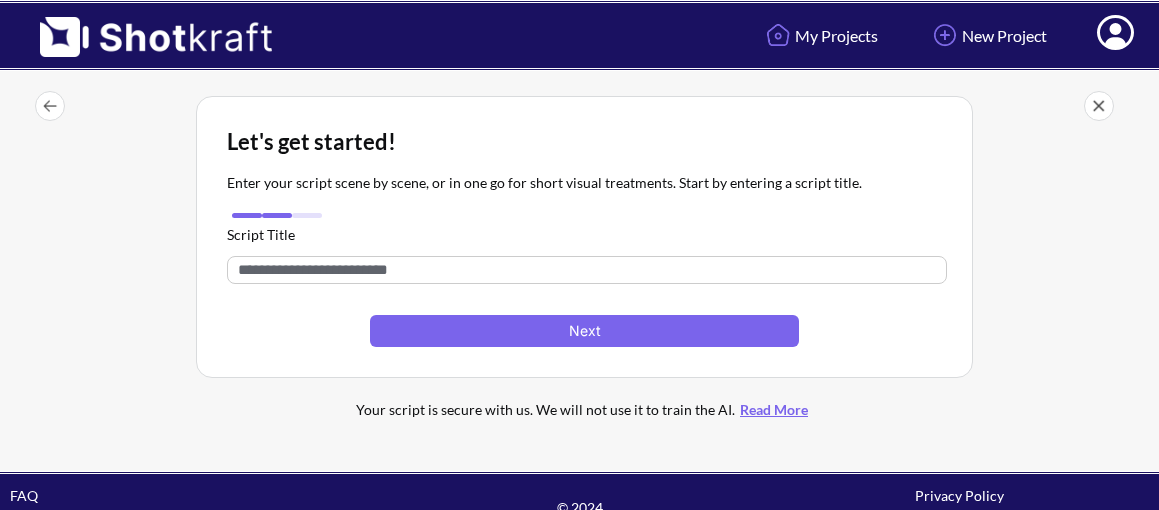 scroll, scrollTop: 29, scrollLeft: 0, axis: vertical 